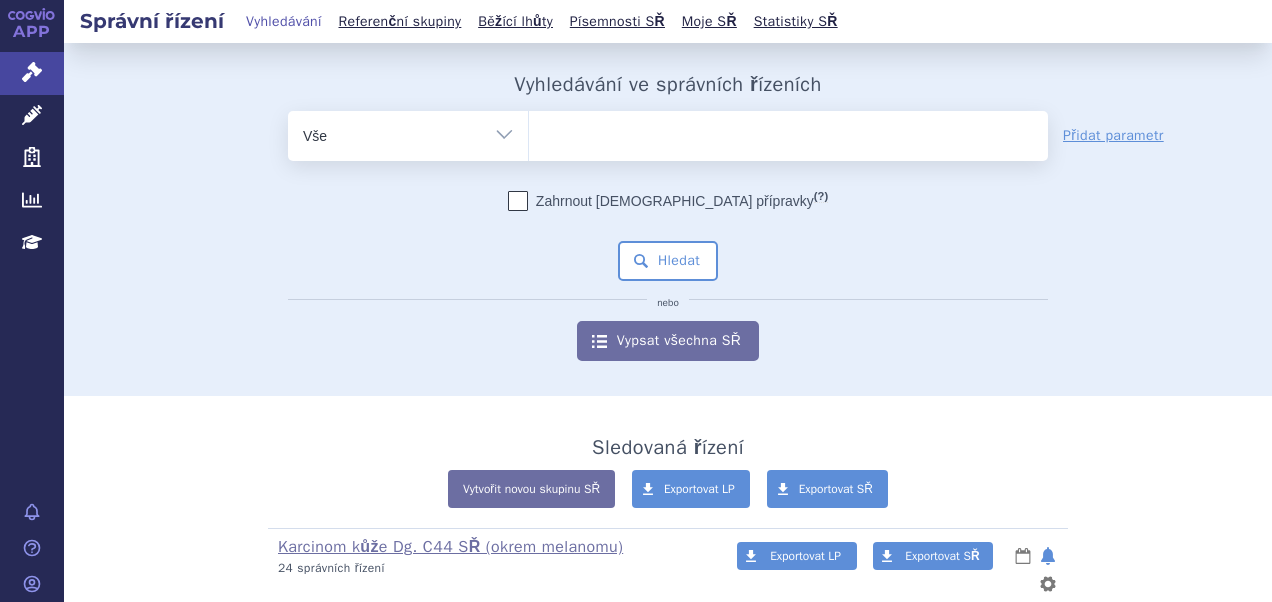 scroll, scrollTop: 0, scrollLeft: 0, axis: both 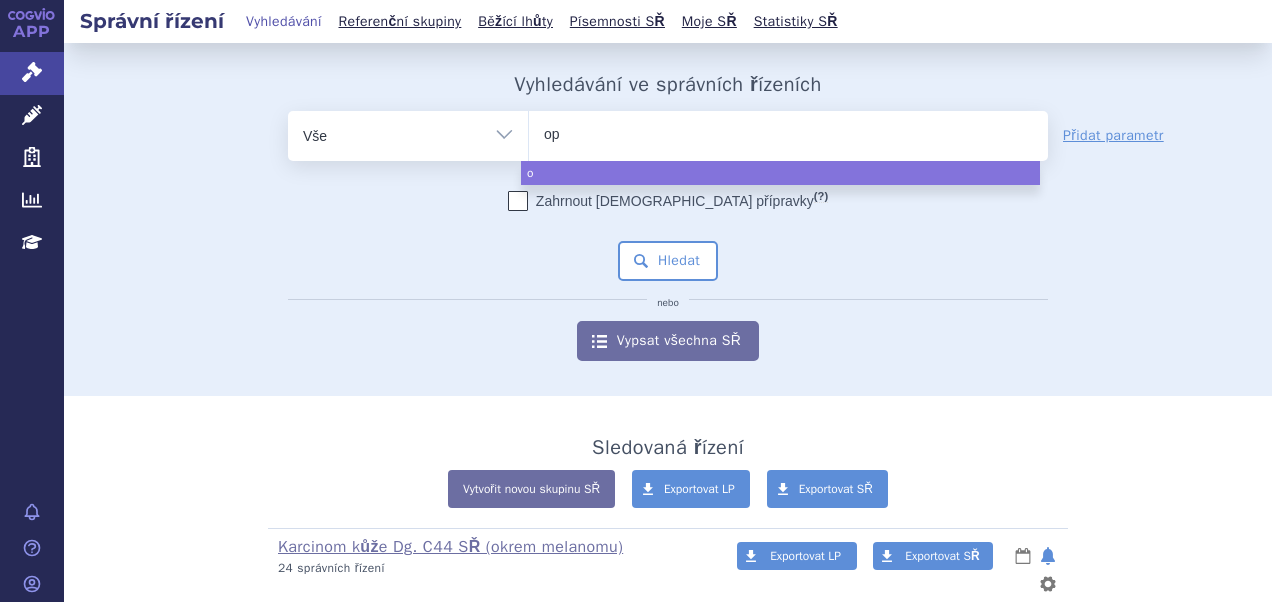 type on "opd" 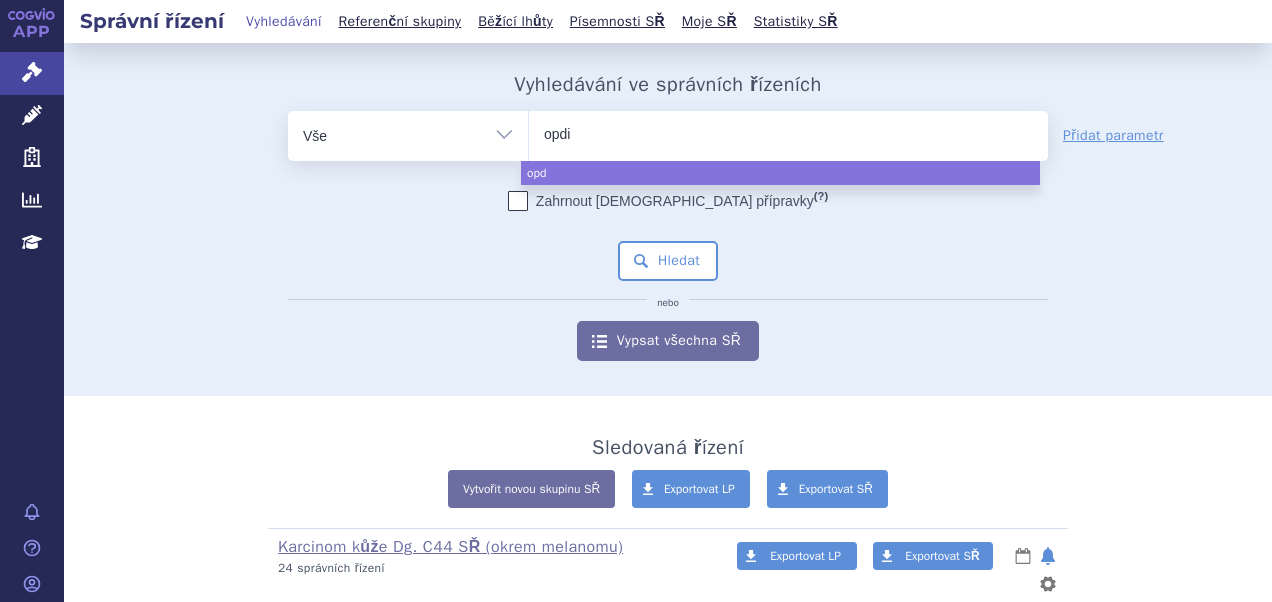 type on "opdiv" 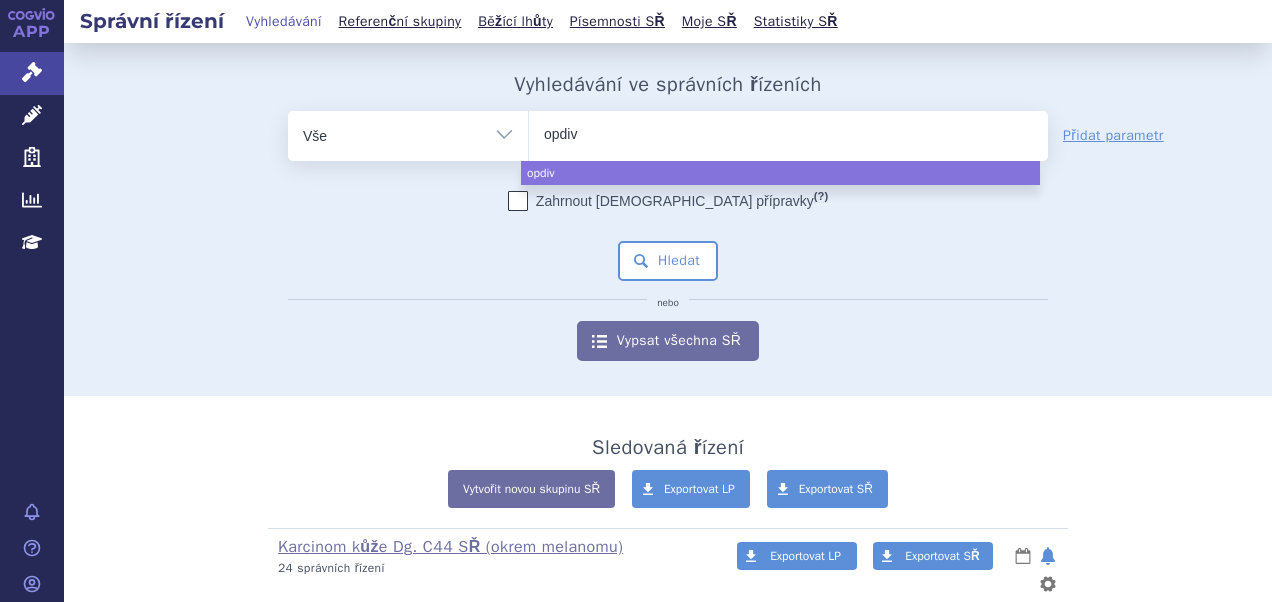 type on "opdivo" 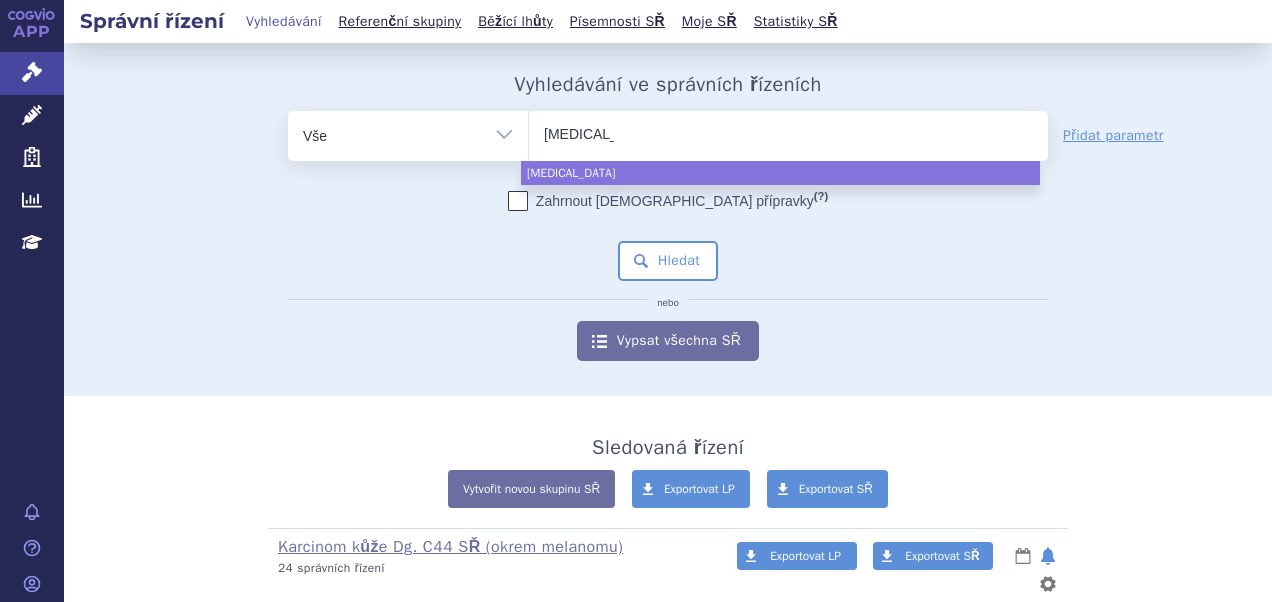 select on "opdivo" 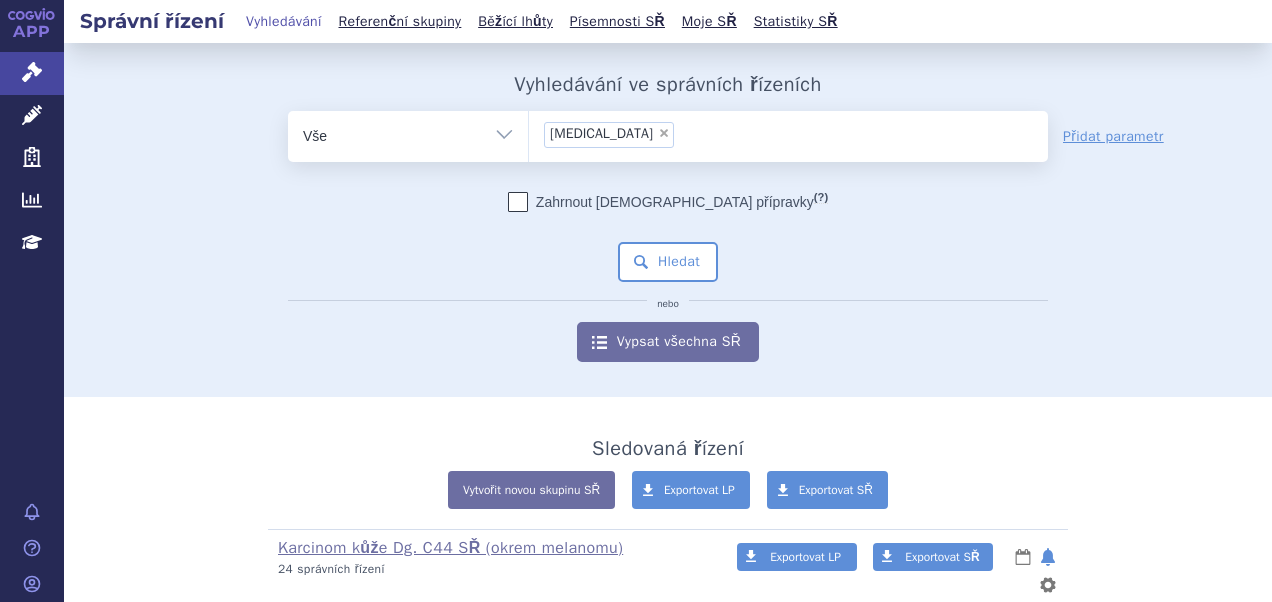 click on "Zahrnout bratrské přípravky  (?)
* Pozor, hledání dle vyhledávacího parametru  Indikační omezení dle MeSH  právě prochází aktualizací, neboť bylo vydáno nové SCAU. Výsledek vašeho hledání může být mírně omezený. Všechna data budou opět k dispozici během několika dní.
Hledat
nebo
Vypsat všechna SŘ" at bounding box center (668, 277) 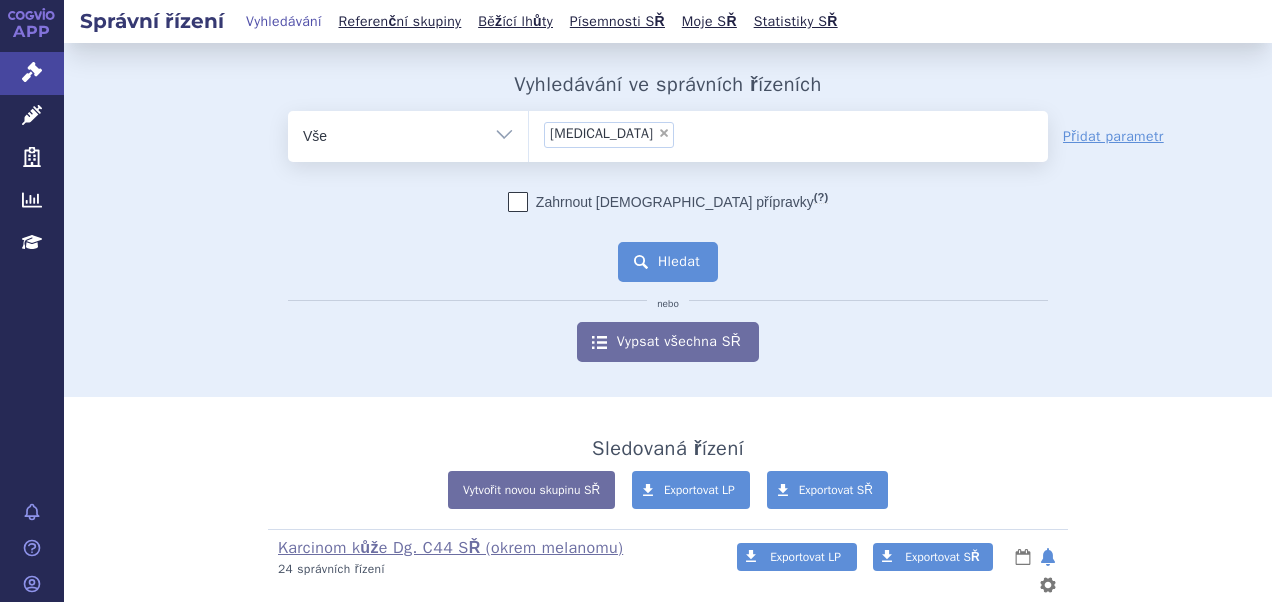 click on "Hledat" at bounding box center (668, 262) 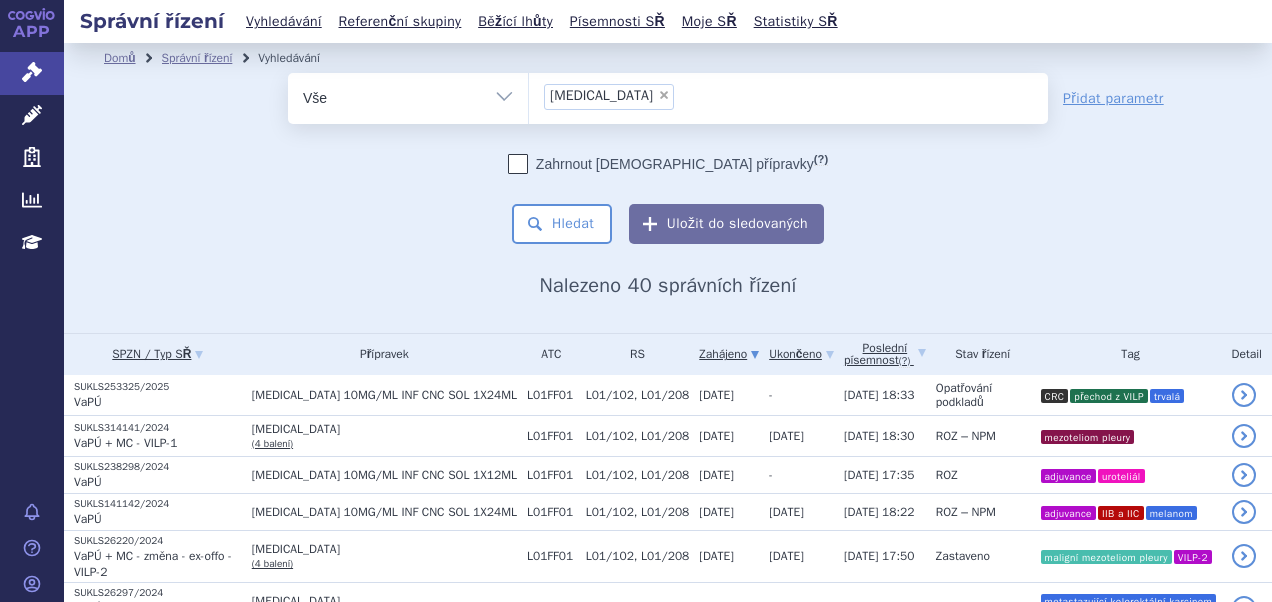 scroll, scrollTop: 0, scrollLeft: 0, axis: both 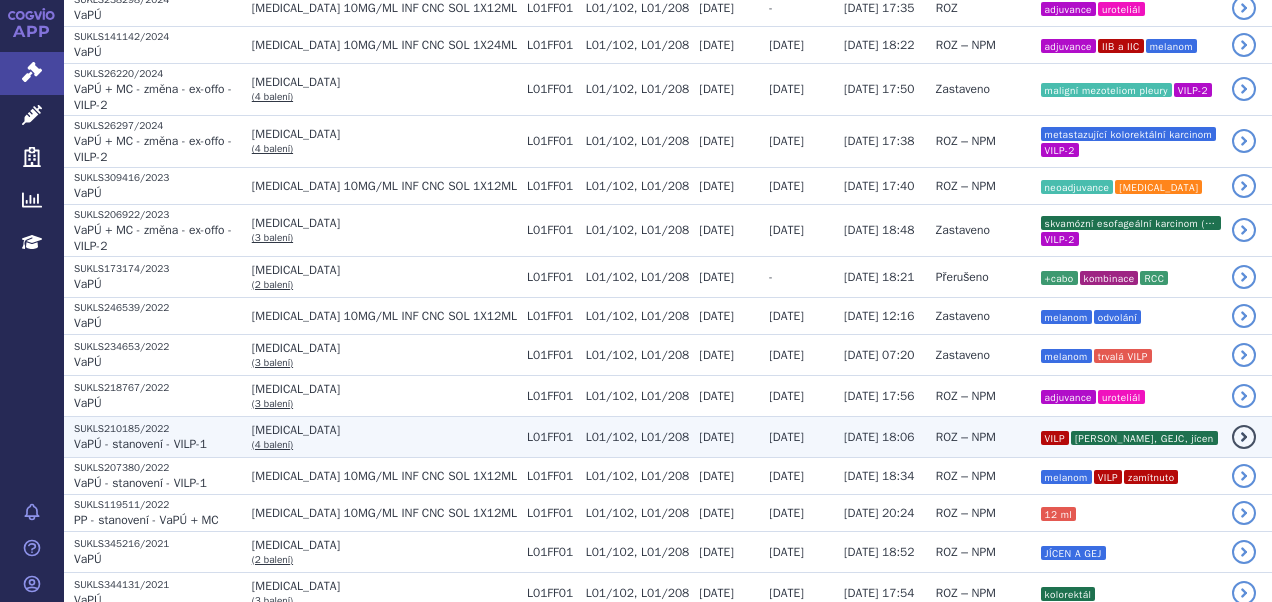 click on "ROZ – NPM" at bounding box center [966, 437] 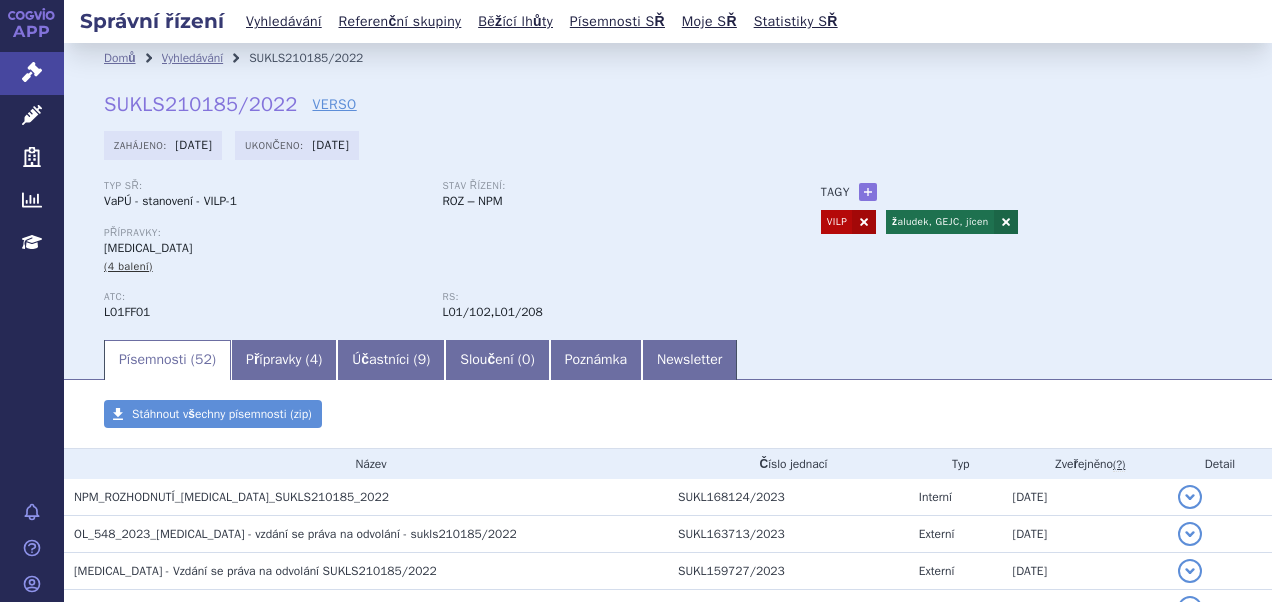 scroll, scrollTop: 0, scrollLeft: 0, axis: both 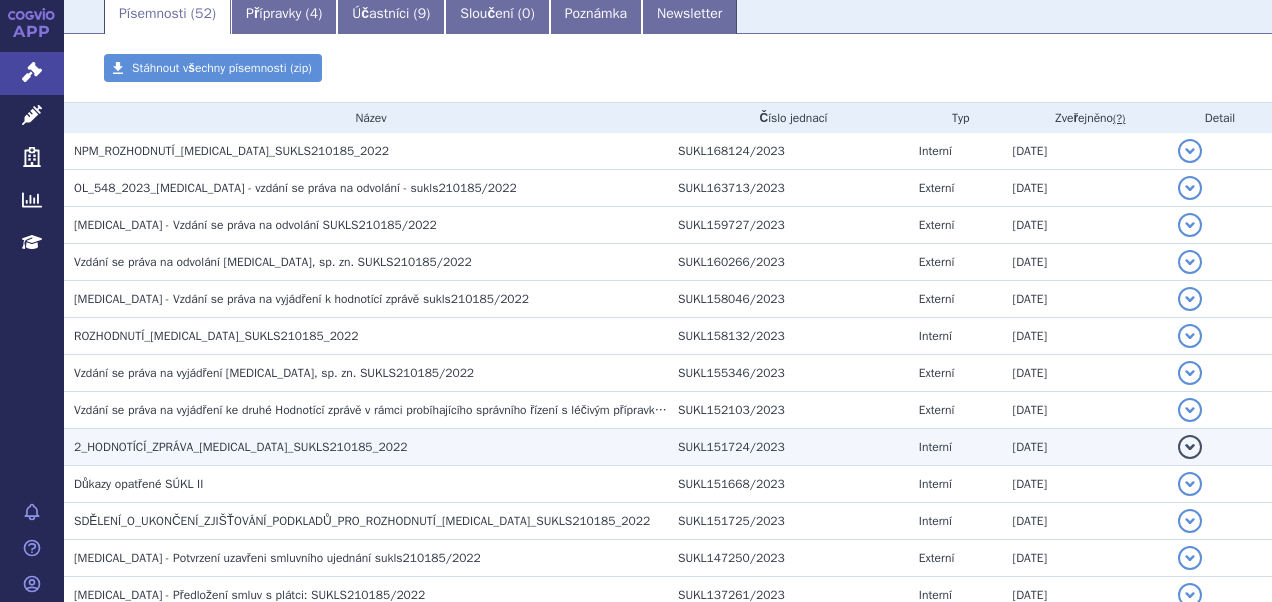click on "2_HODNOTÍCÍ_ZPRÁVA_OPDIVO_SUKLS210185_2022" at bounding box center [240, 447] 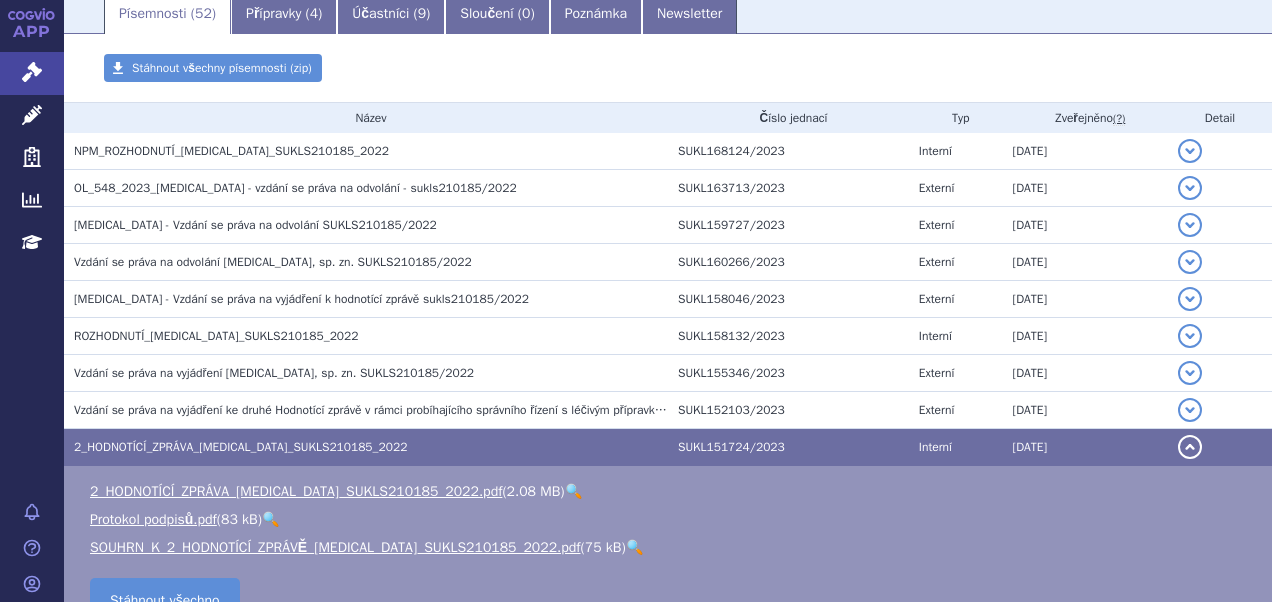 click on "🔍" at bounding box center (573, 491) 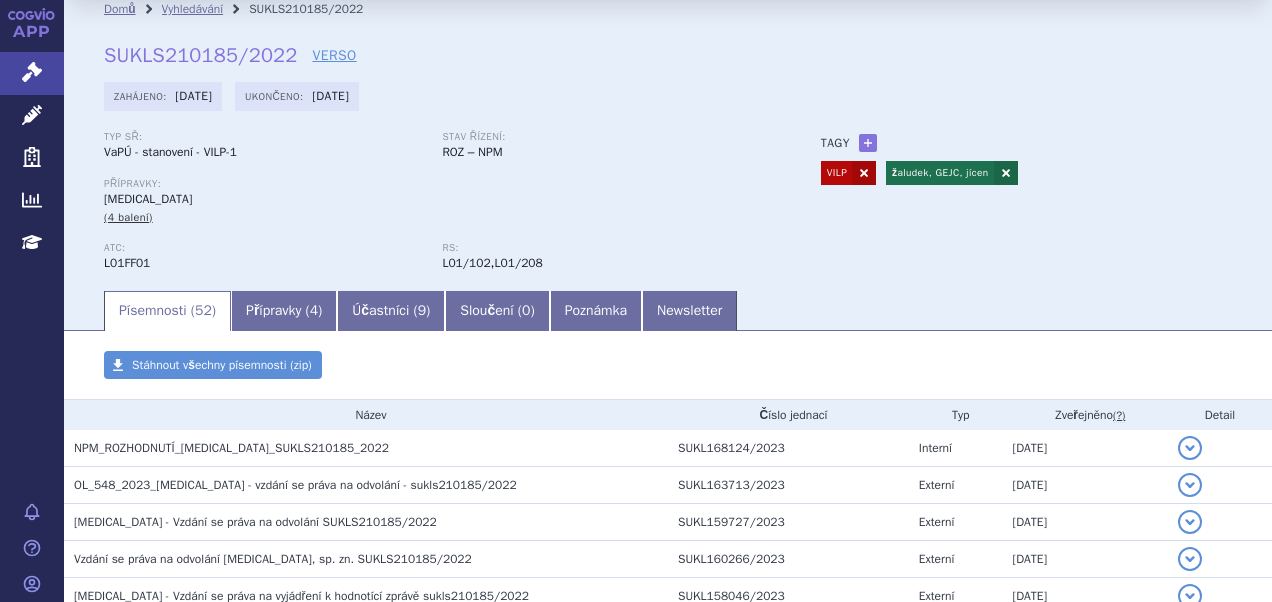 scroll, scrollTop: 0, scrollLeft: 0, axis: both 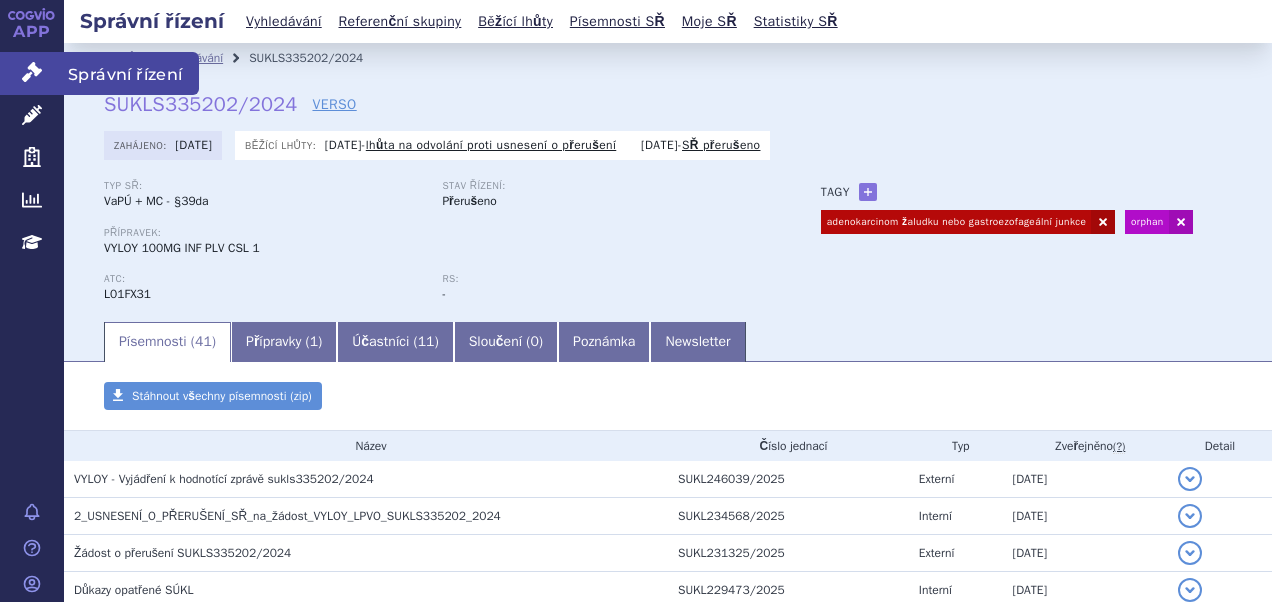 click on "Správní řízení" at bounding box center (32, 73) 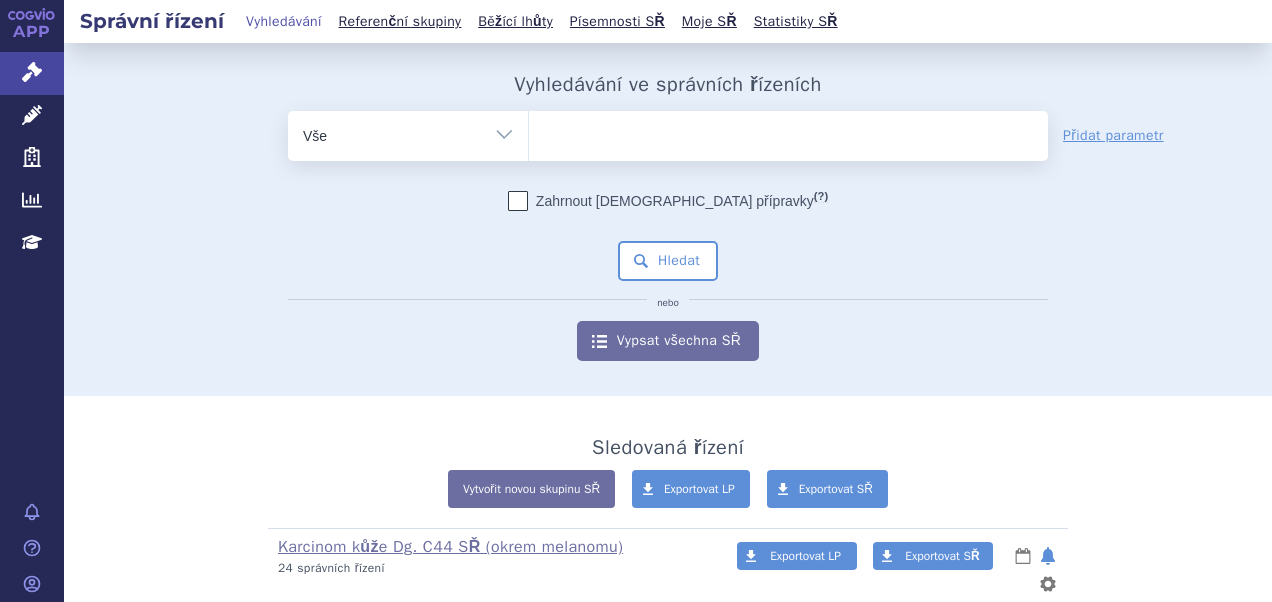 click on "Vyhledávání ve správních řízeních
odstranit
Vše
Spisová značka" at bounding box center (668, 219) 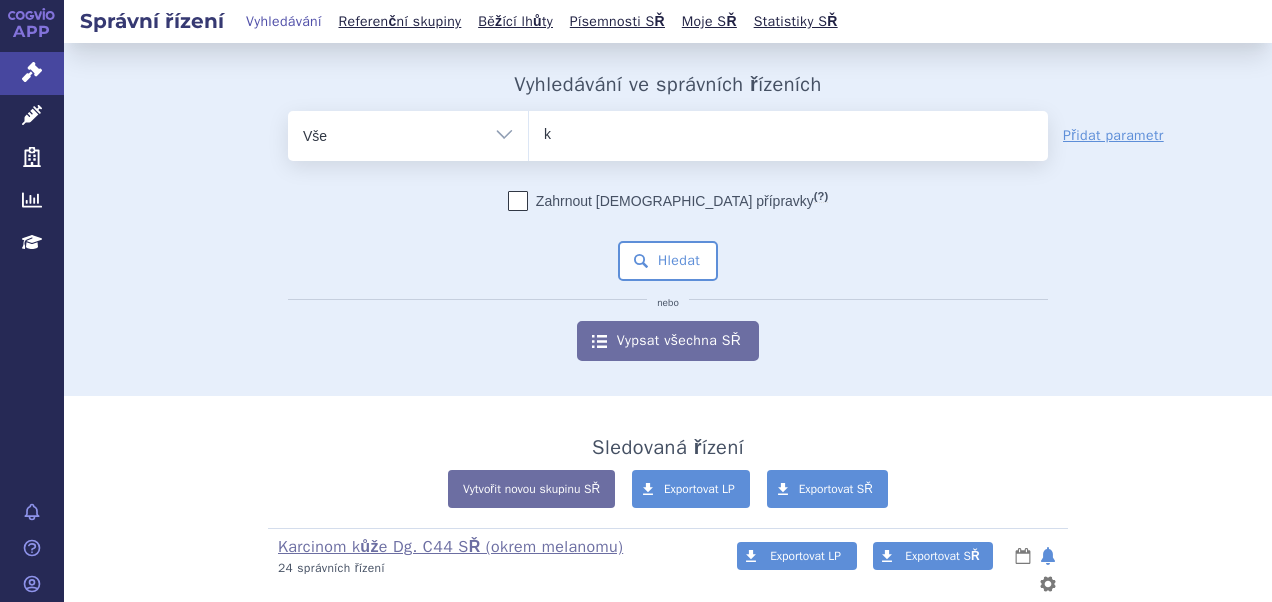 type on "ke" 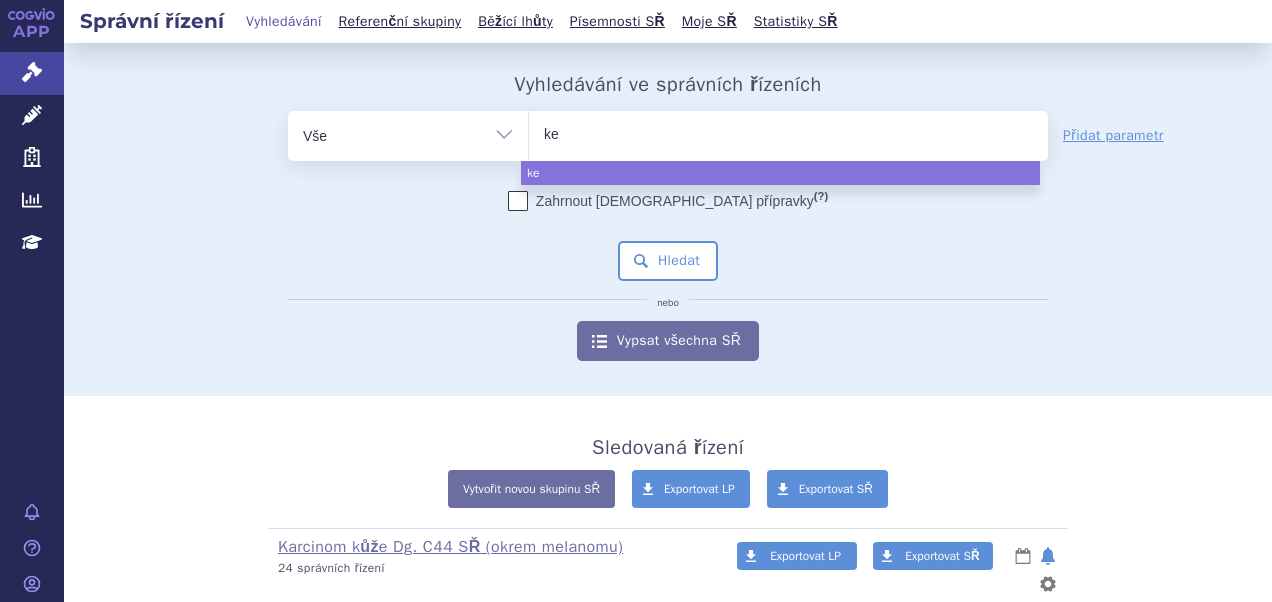 type on "key" 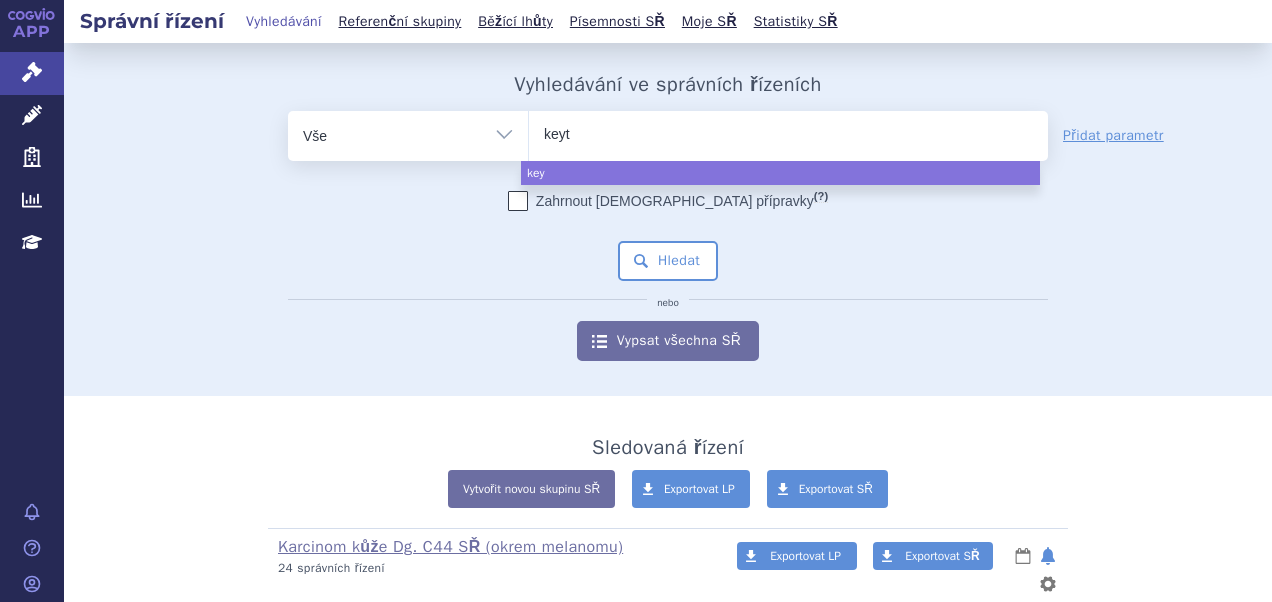 type on "keytr" 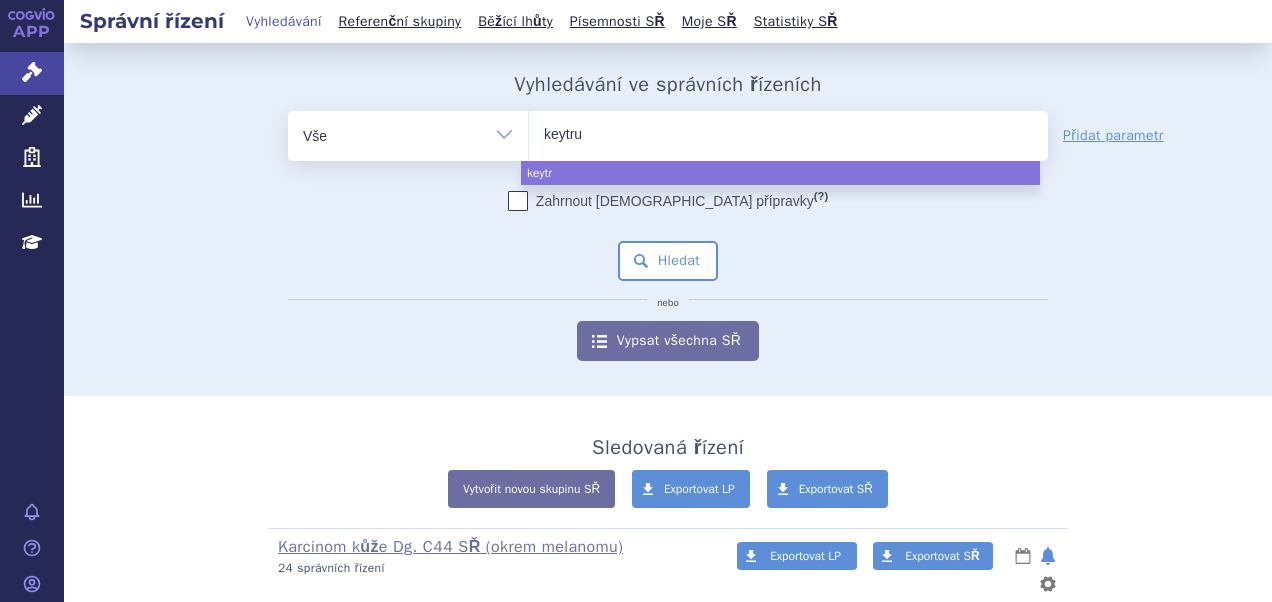 type on "keytrud" 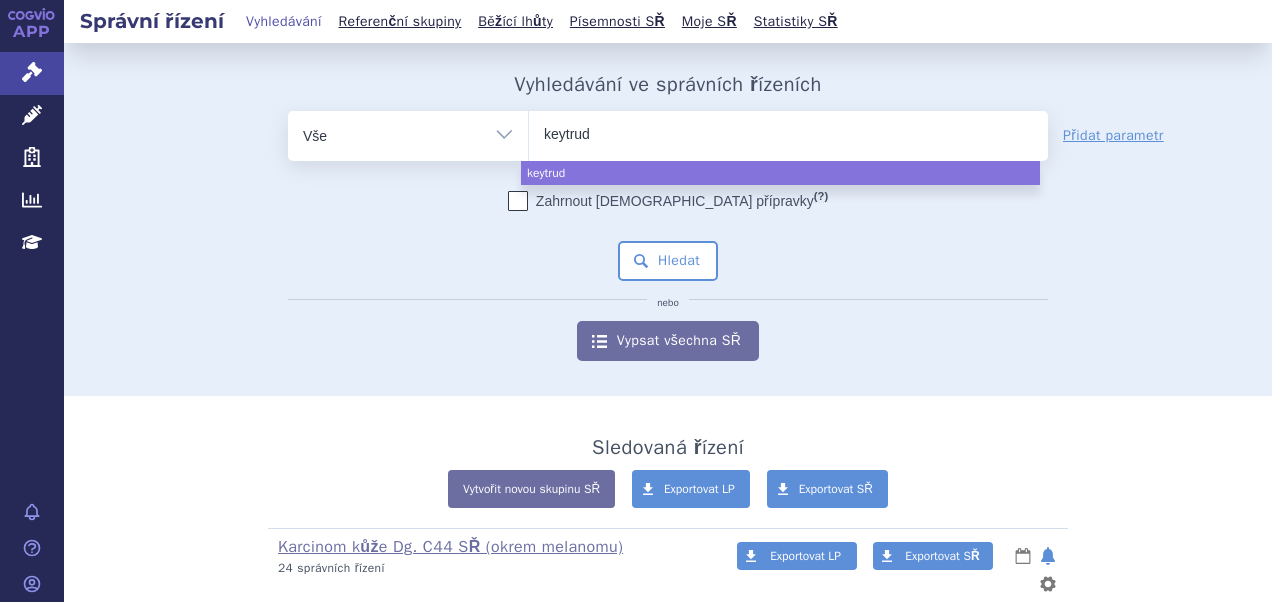type on "keytruda" 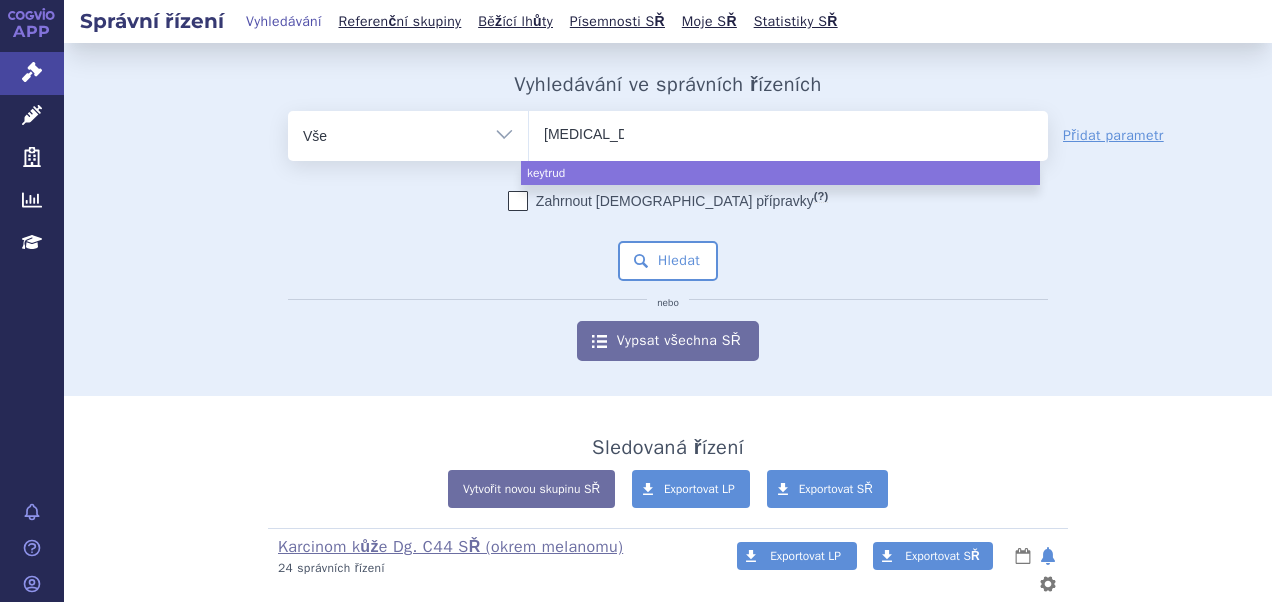 type 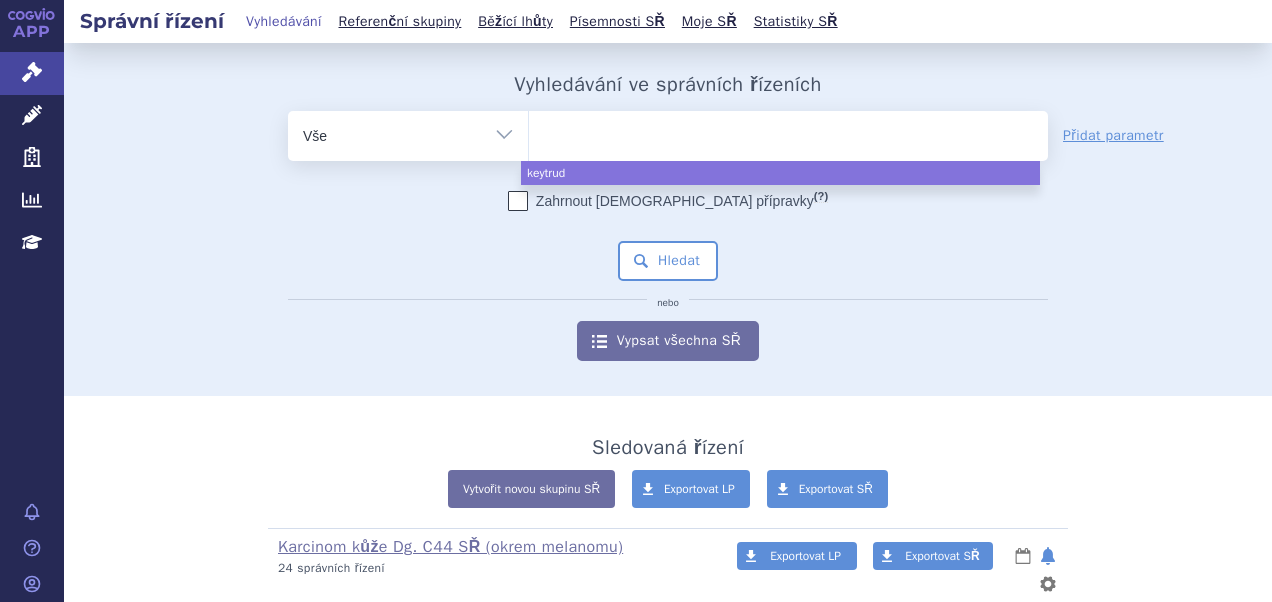 select on "keytruda" 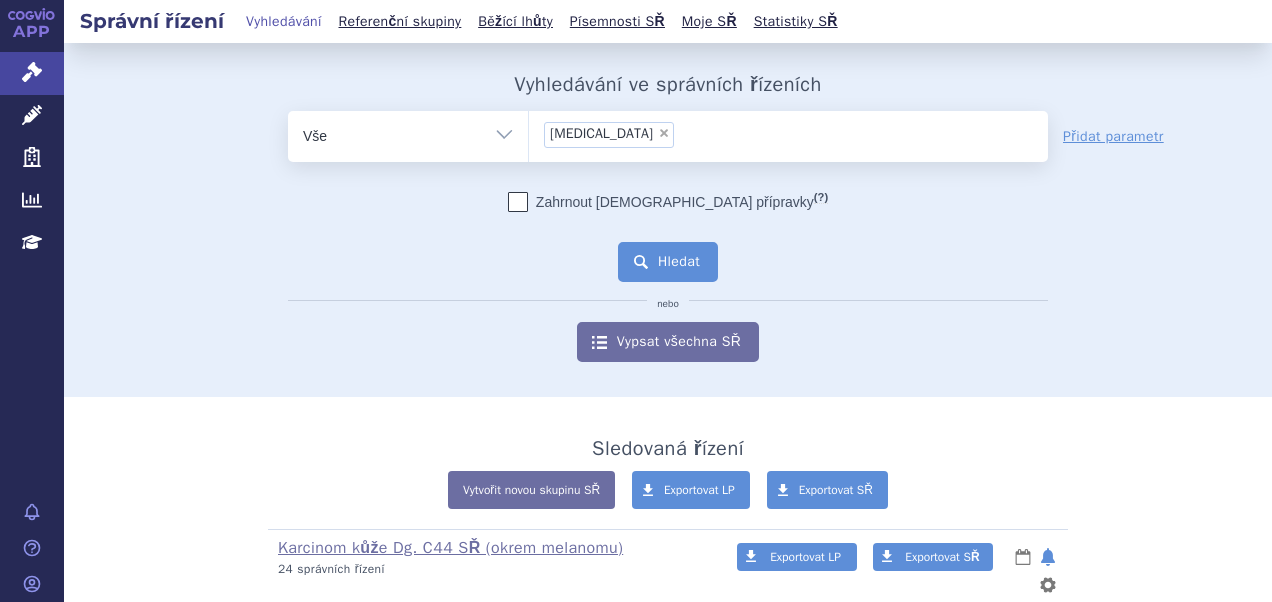 click on "Hledat" at bounding box center (668, 262) 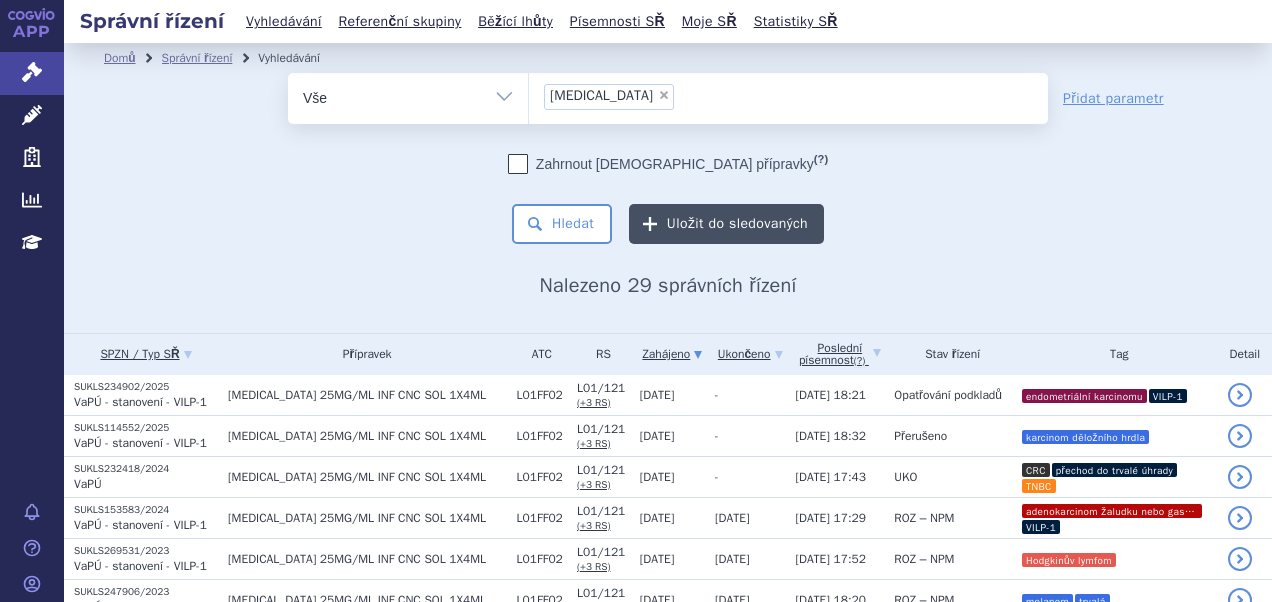 scroll, scrollTop: 0, scrollLeft: 0, axis: both 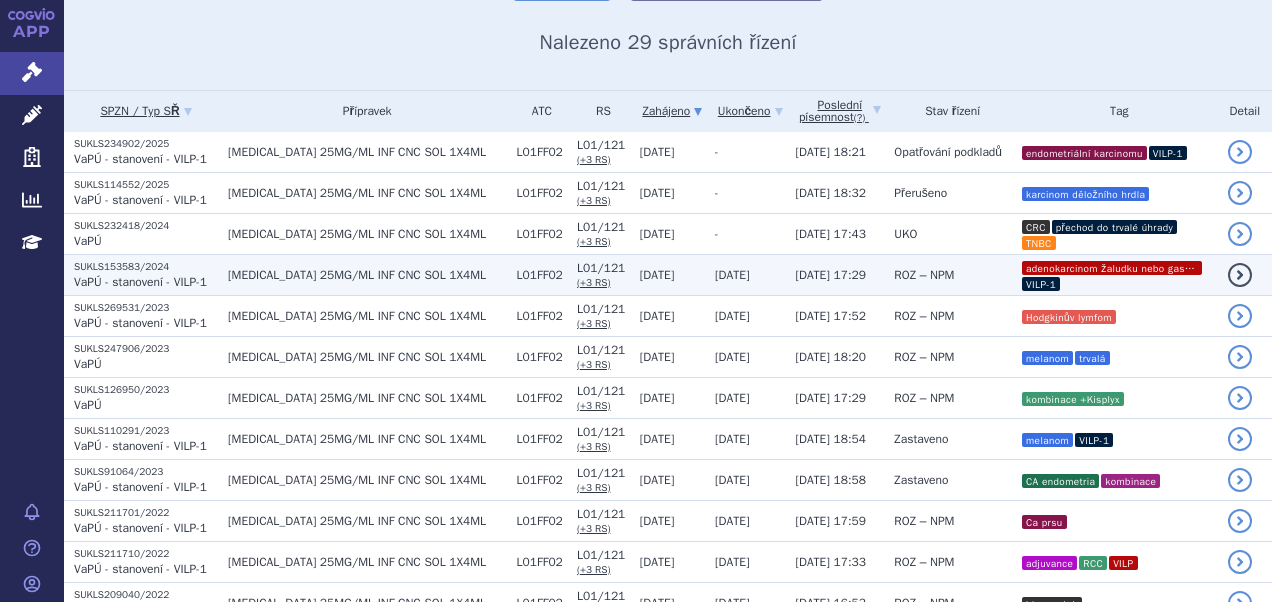 click on "19.06.2025 17:29" at bounding box center (830, 275) 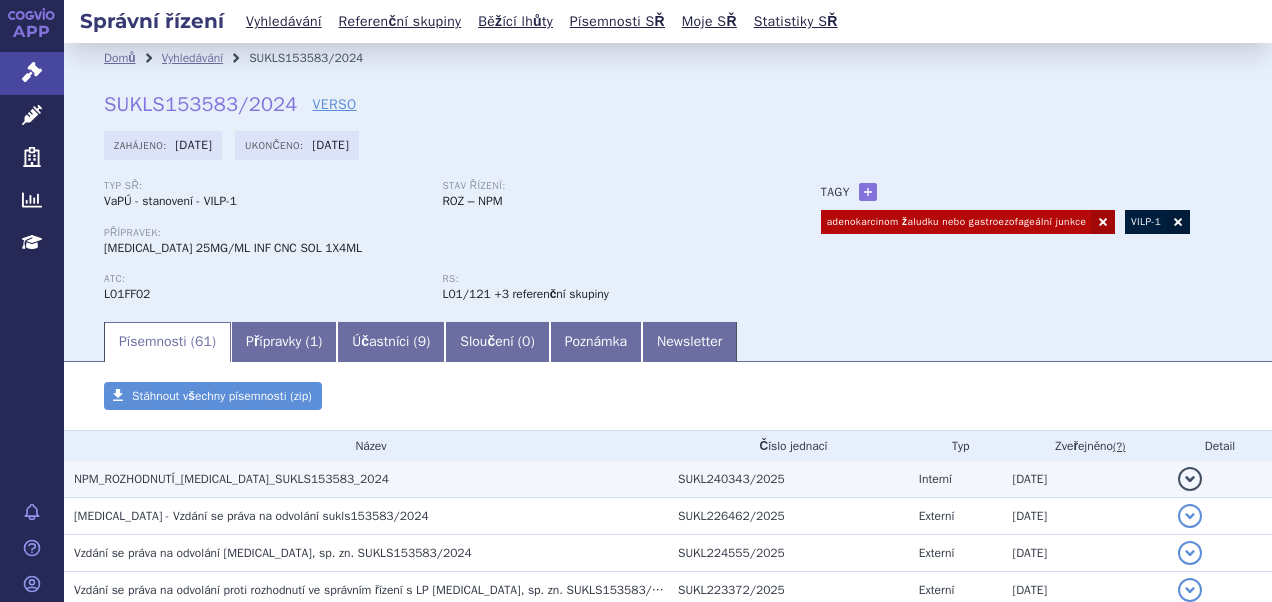 scroll, scrollTop: 0, scrollLeft: 0, axis: both 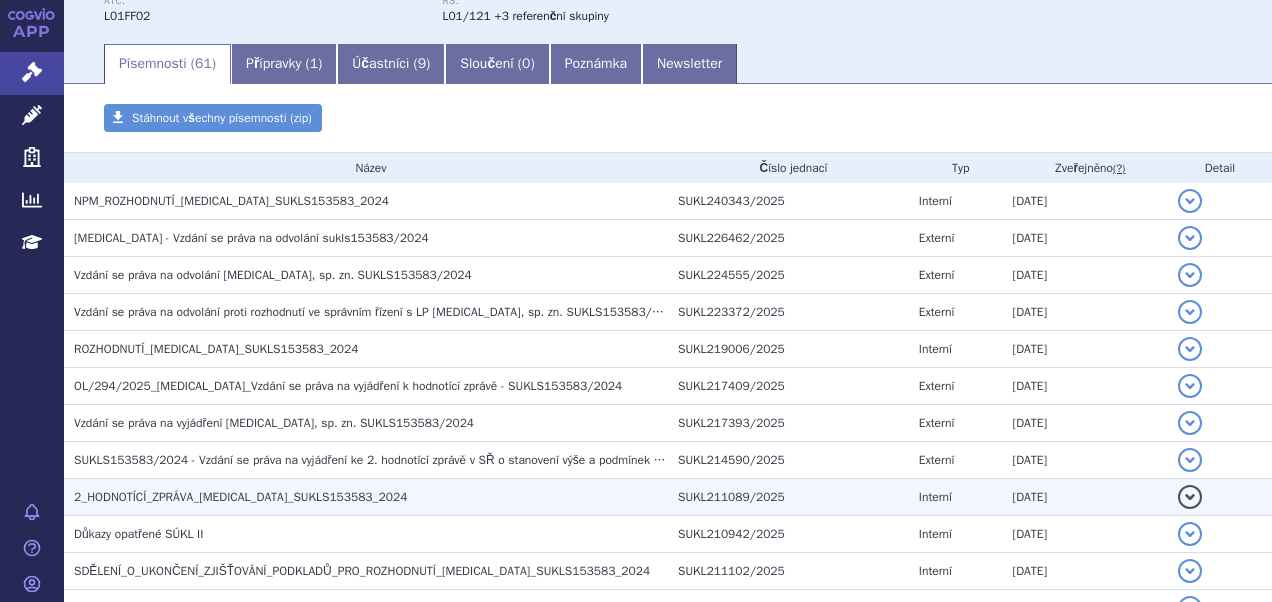 click on "2_HODNOTÍCÍ_ZPRÁVA_[MEDICAL_DATA]_SUKLS153583_2024" at bounding box center [240, 497] 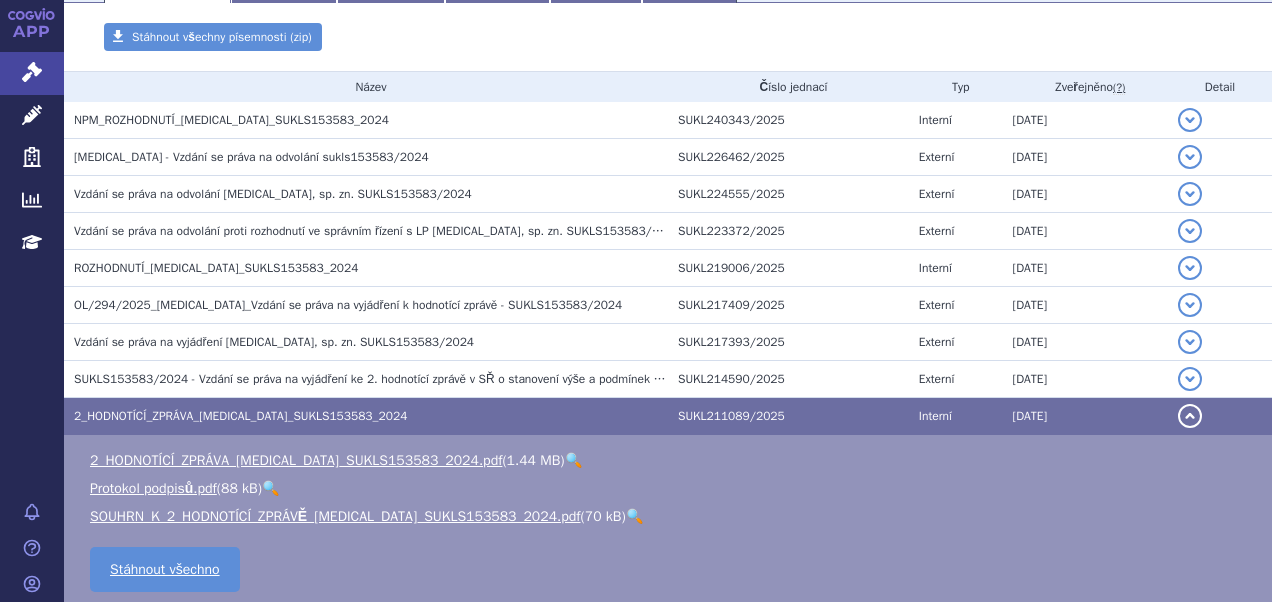 scroll, scrollTop: 360, scrollLeft: 0, axis: vertical 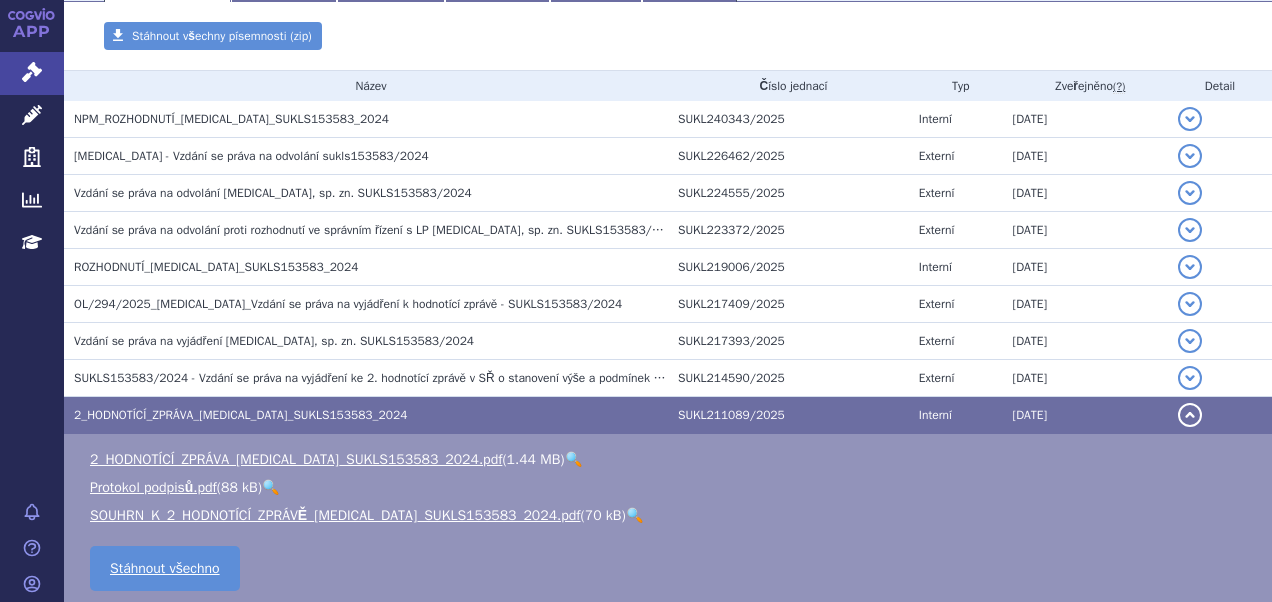 click on "🔍" at bounding box center [573, 459] 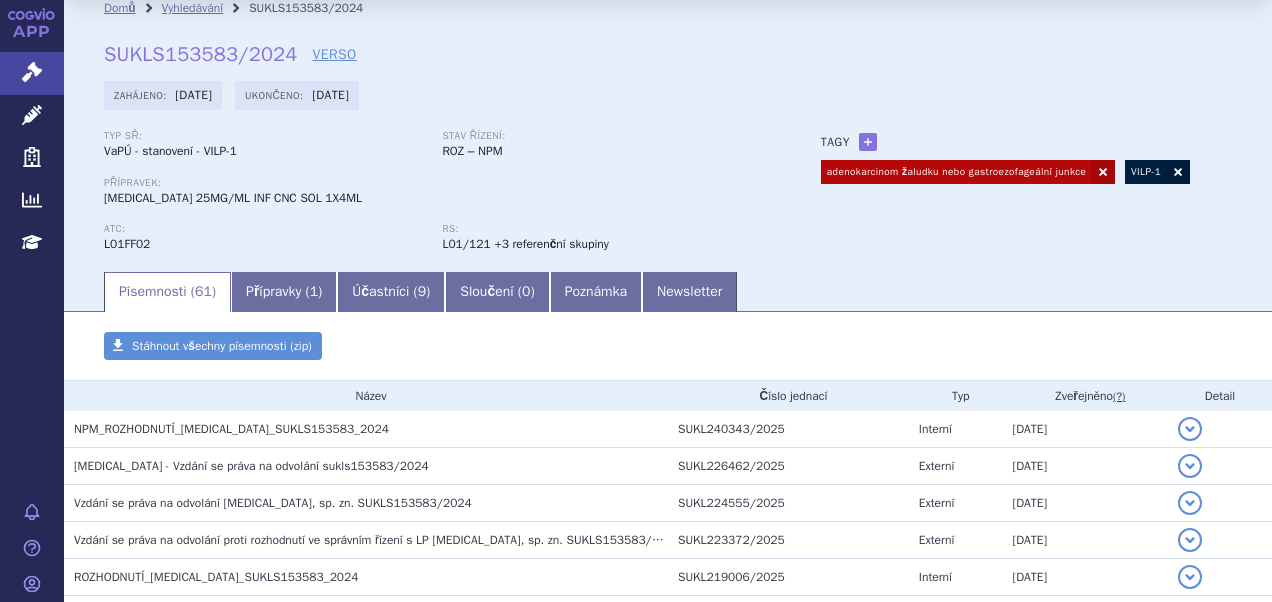 scroll, scrollTop: 0, scrollLeft: 0, axis: both 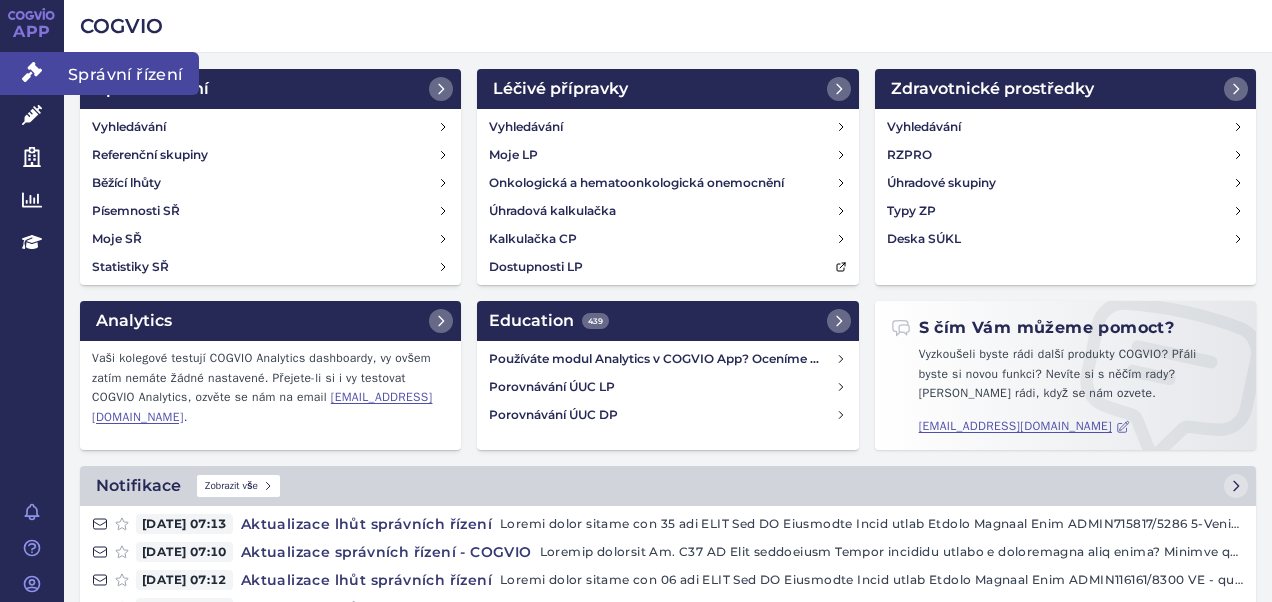 click on "Správní řízení" at bounding box center (32, 73) 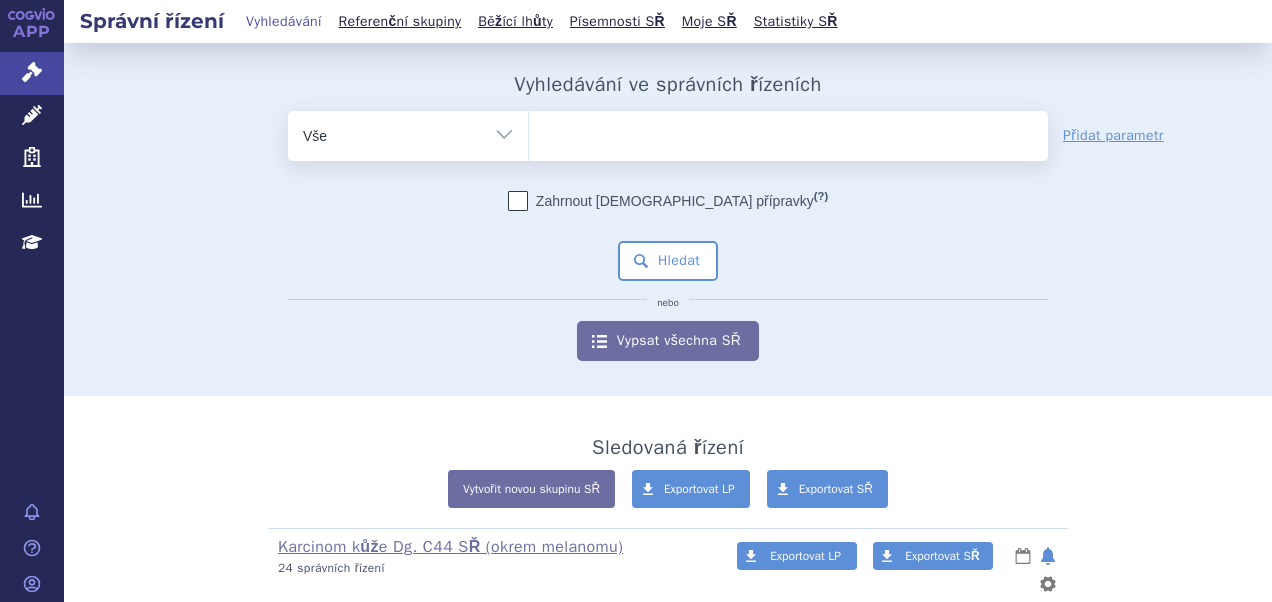 scroll, scrollTop: 0, scrollLeft: 0, axis: both 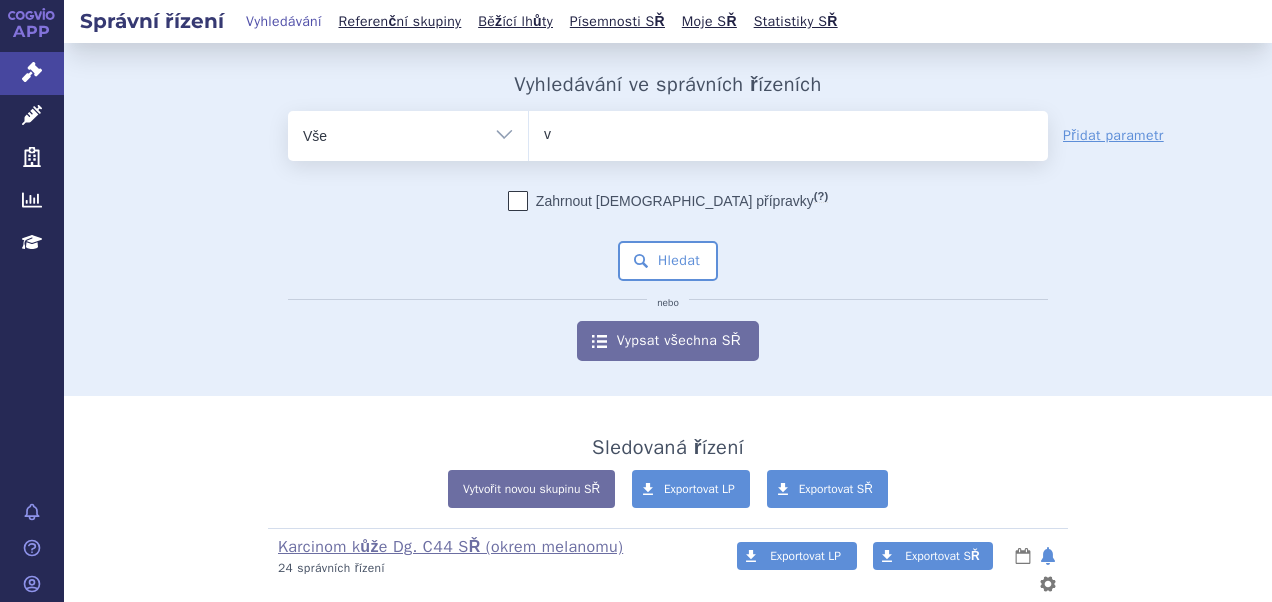 type on "vy" 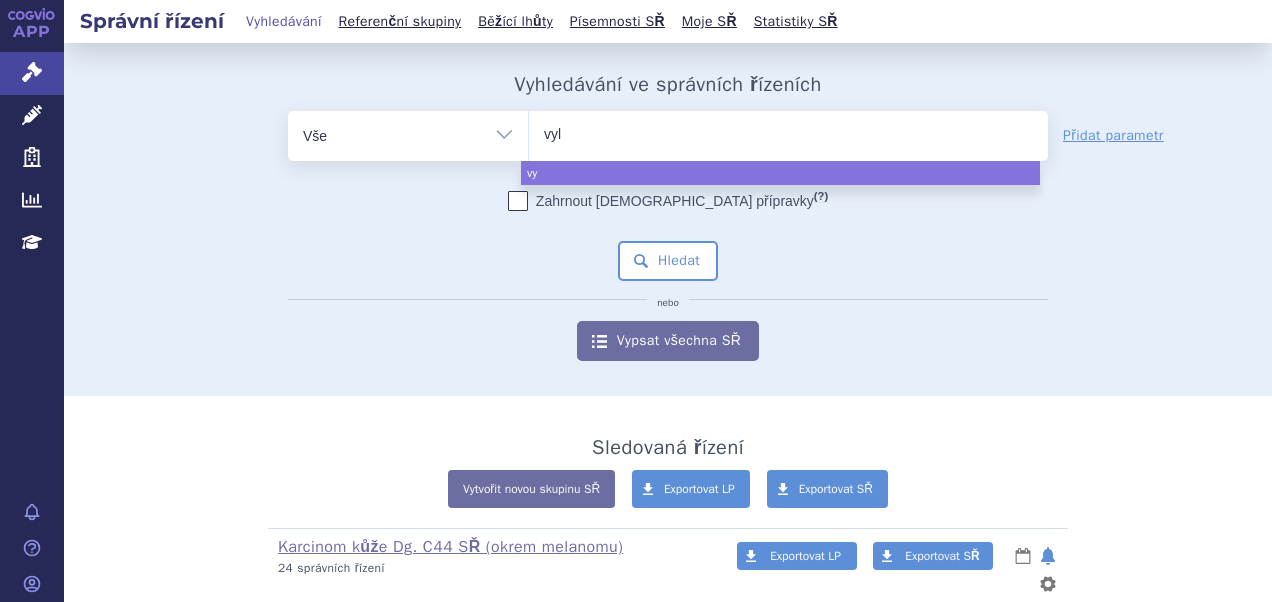 type on "vylo" 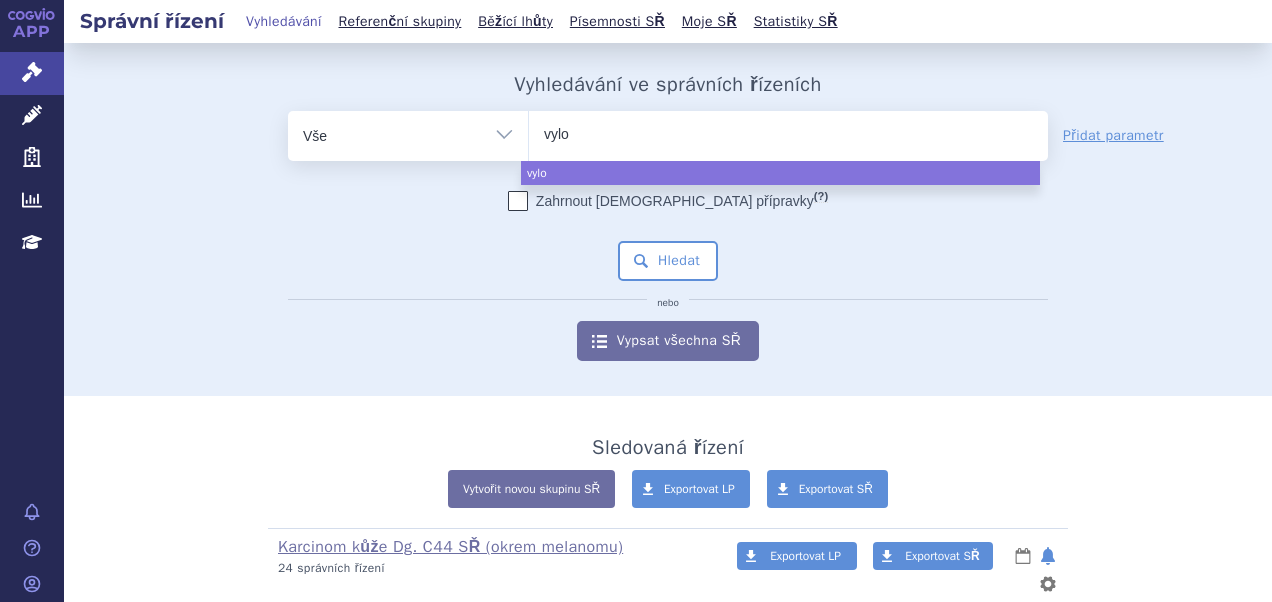 type on "vyloy" 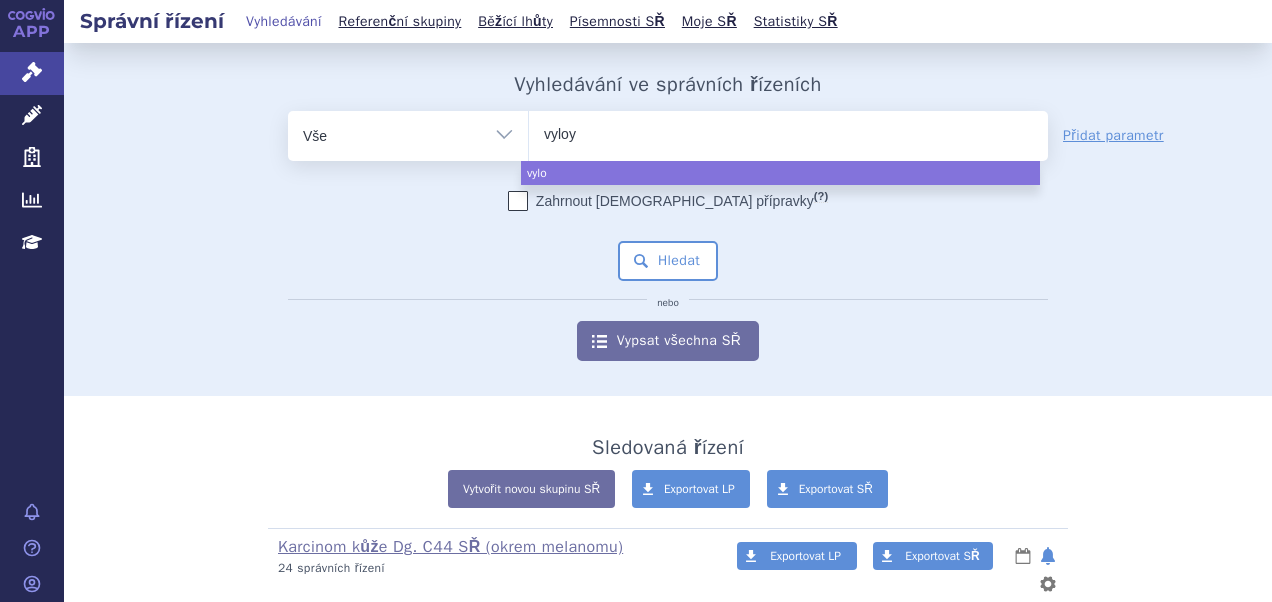 type 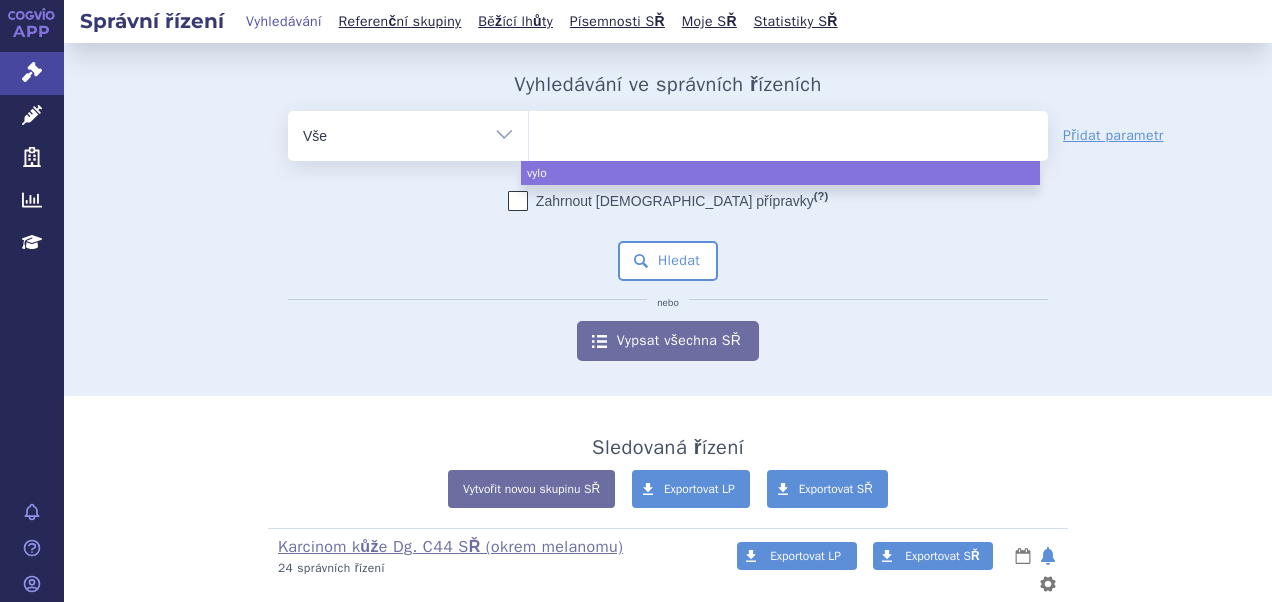 select on "vyloy" 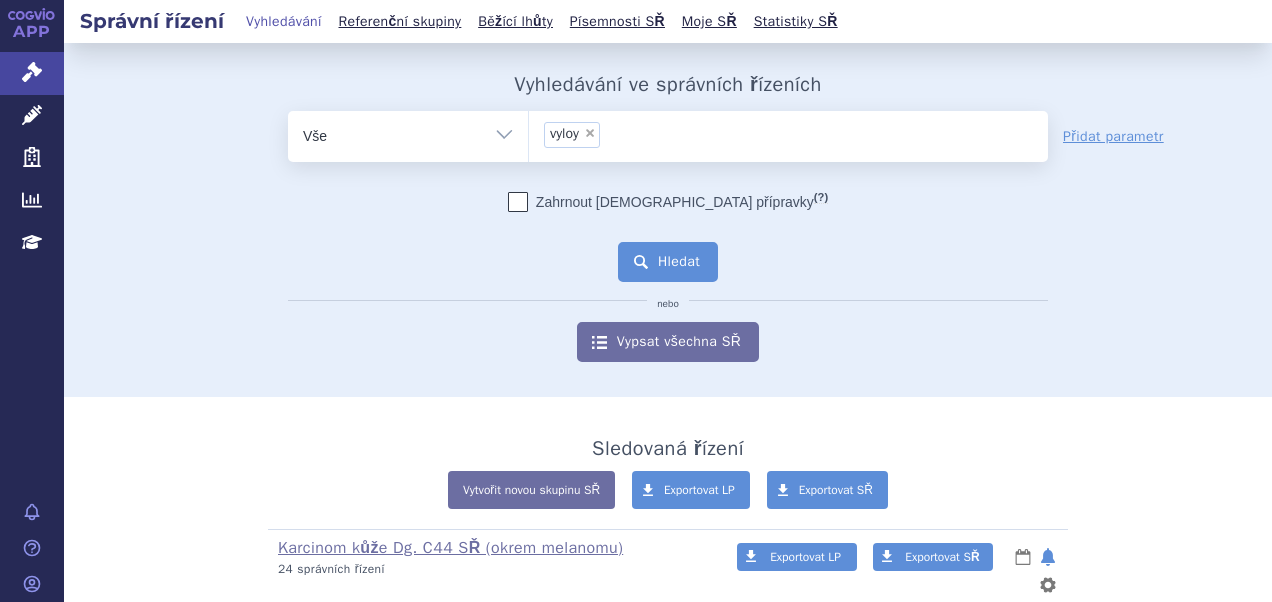 click on "Hledat" at bounding box center (668, 262) 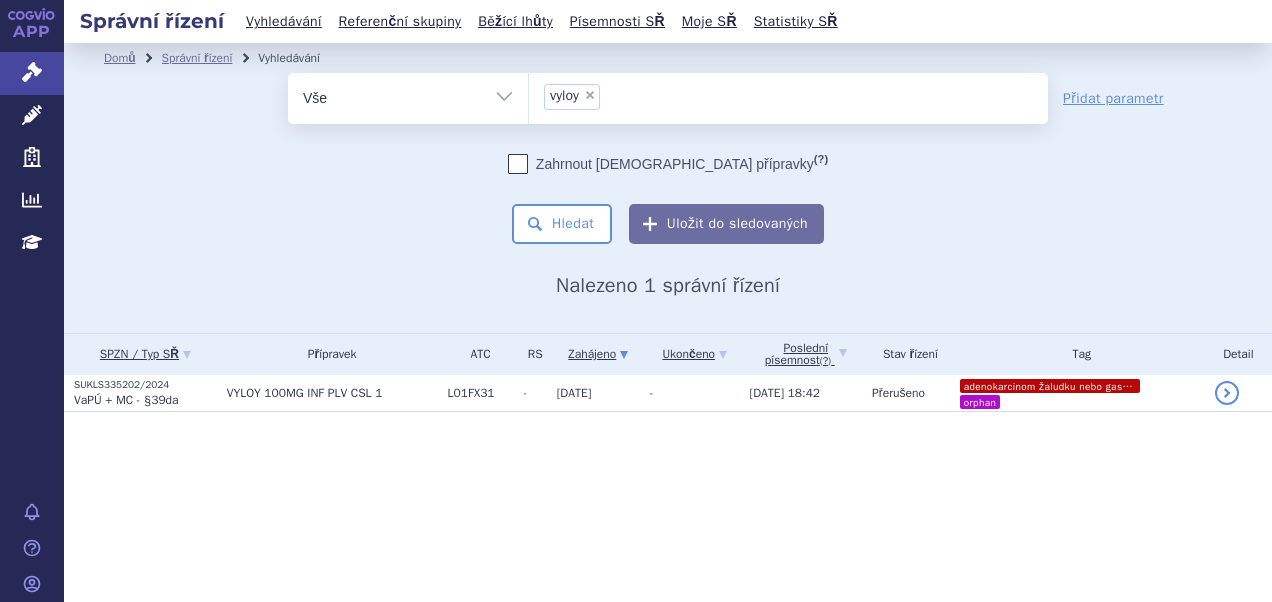 scroll, scrollTop: 0, scrollLeft: 0, axis: both 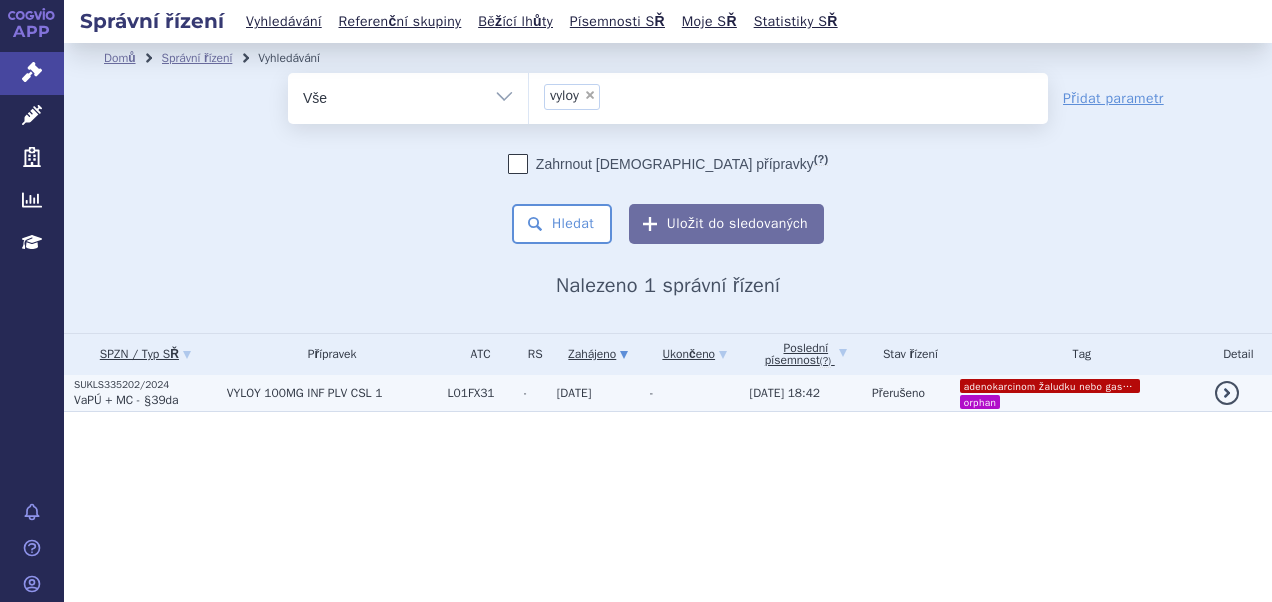 click on "L01FX31" at bounding box center [481, 393] 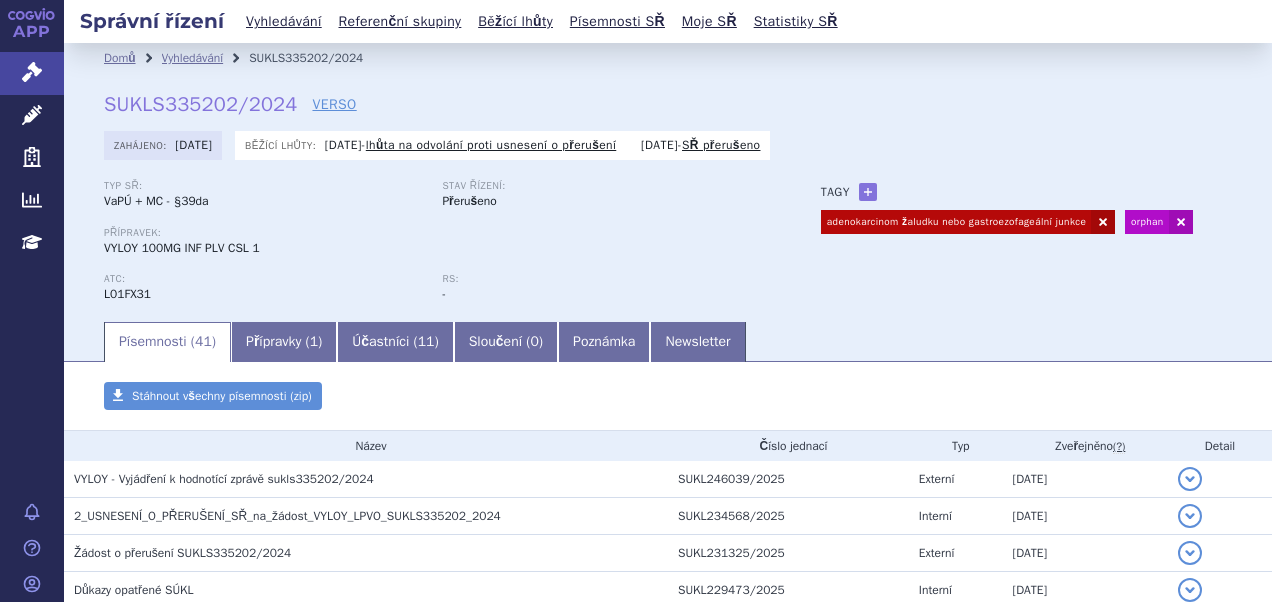 scroll, scrollTop: 0, scrollLeft: 0, axis: both 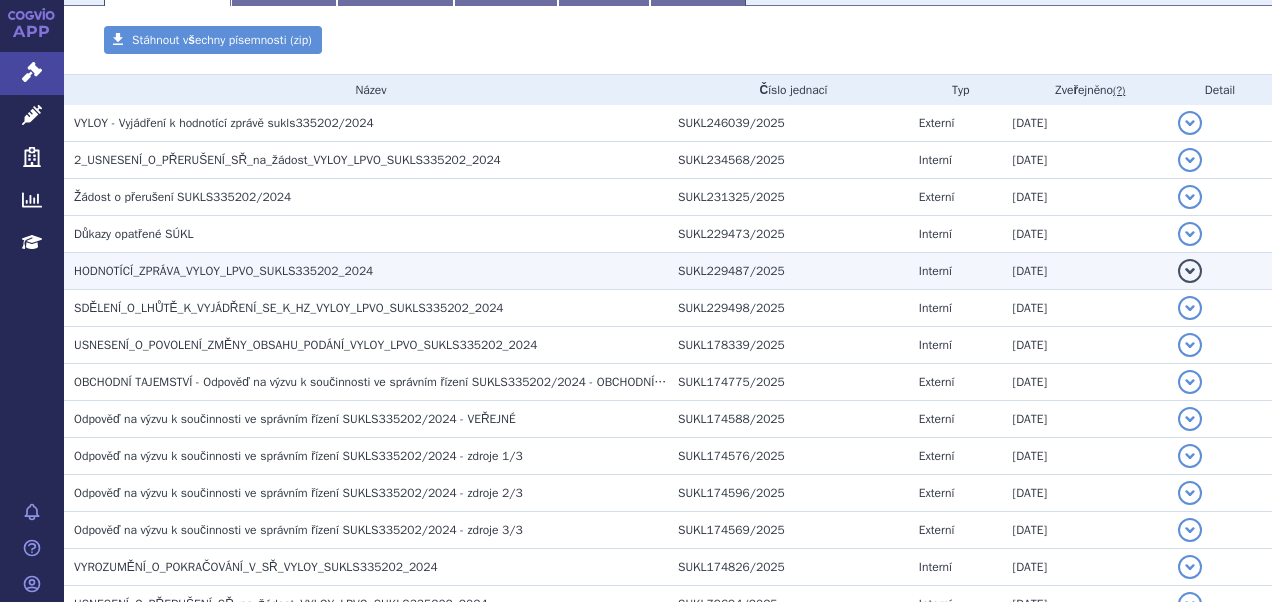 click on "HODNOTÍCÍ_ZPRÁVA_VYLOY_LPVO_SUKLS335202_2024" at bounding box center (223, 271) 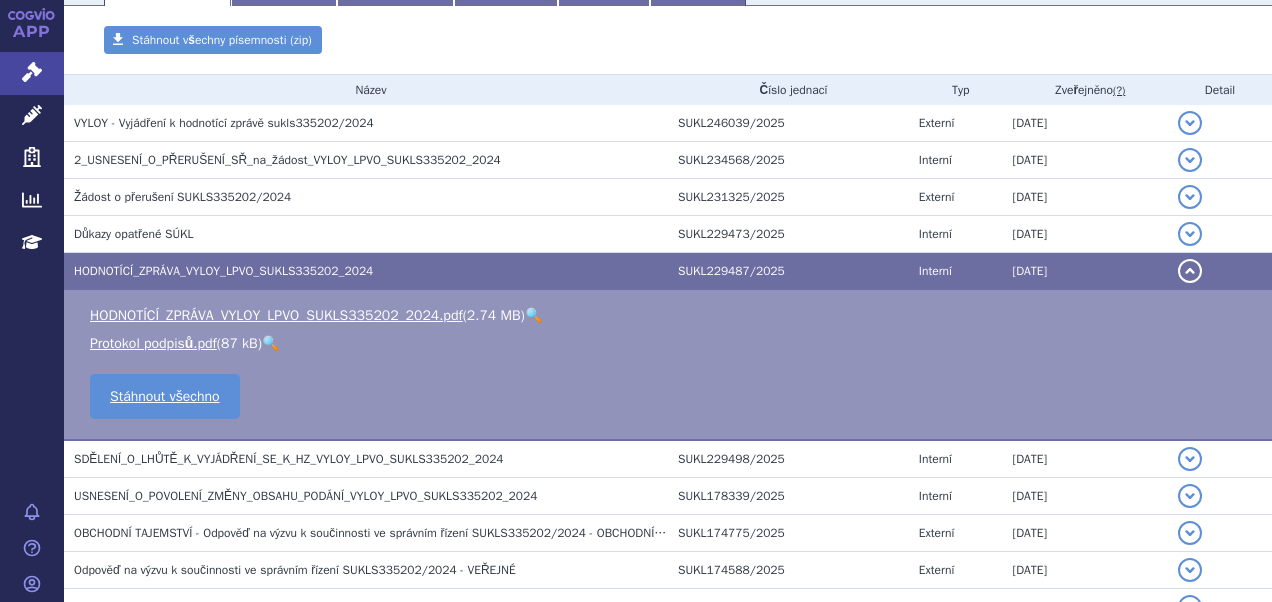 click on "🔍" at bounding box center [533, 315] 